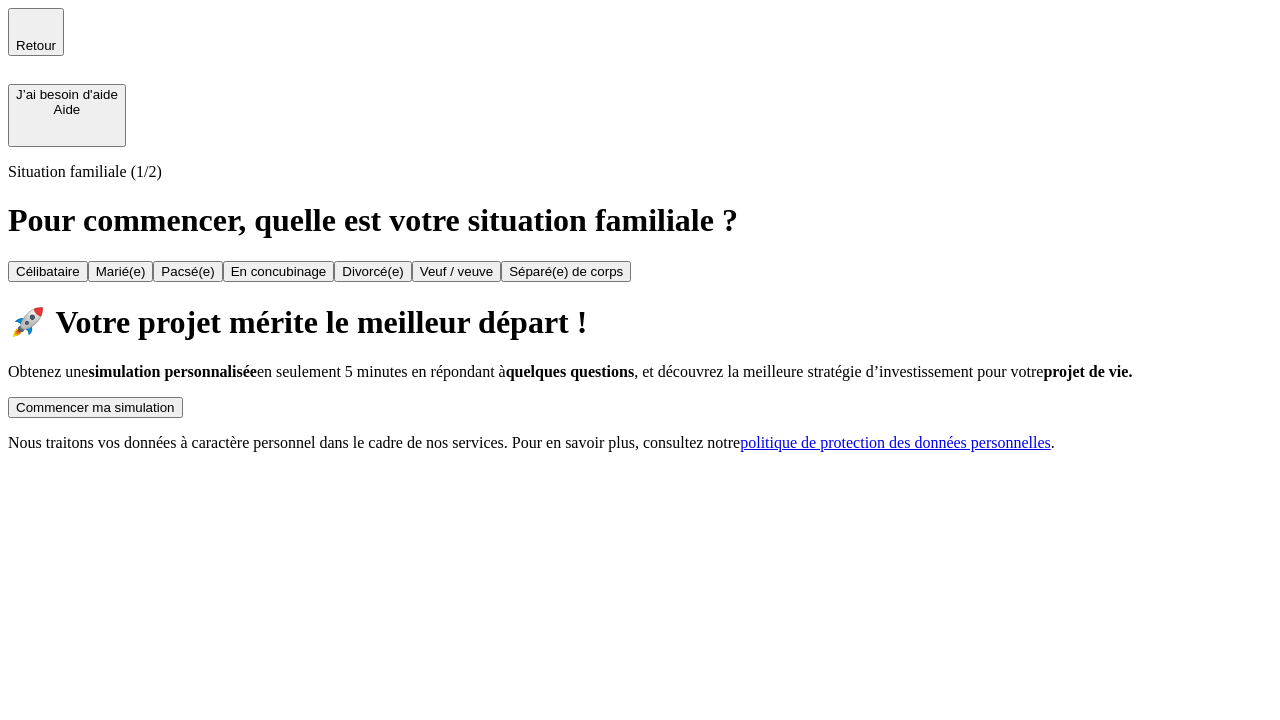 scroll, scrollTop: 0, scrollLeft: 0, axis: both 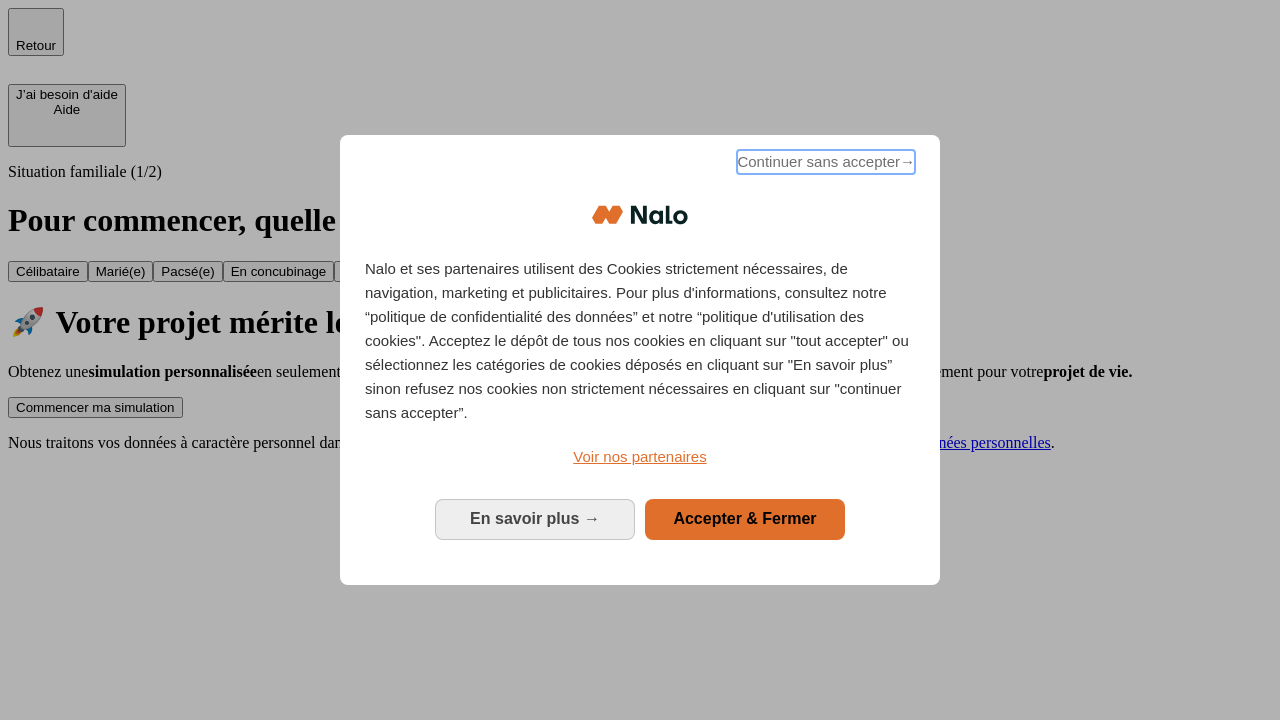 click on "Continuer sans accepter  →" at bounding box center (826, 162) 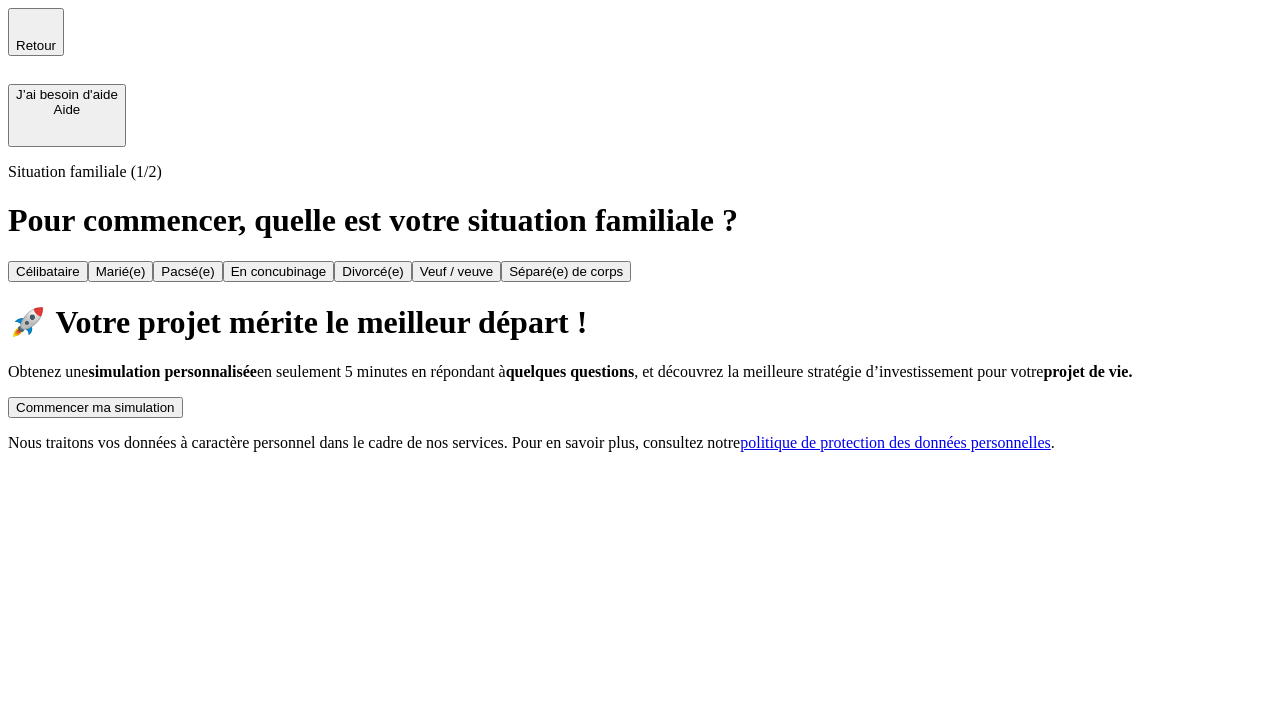 click on "Commencer ma simulation" at bounding box center [95, 407] 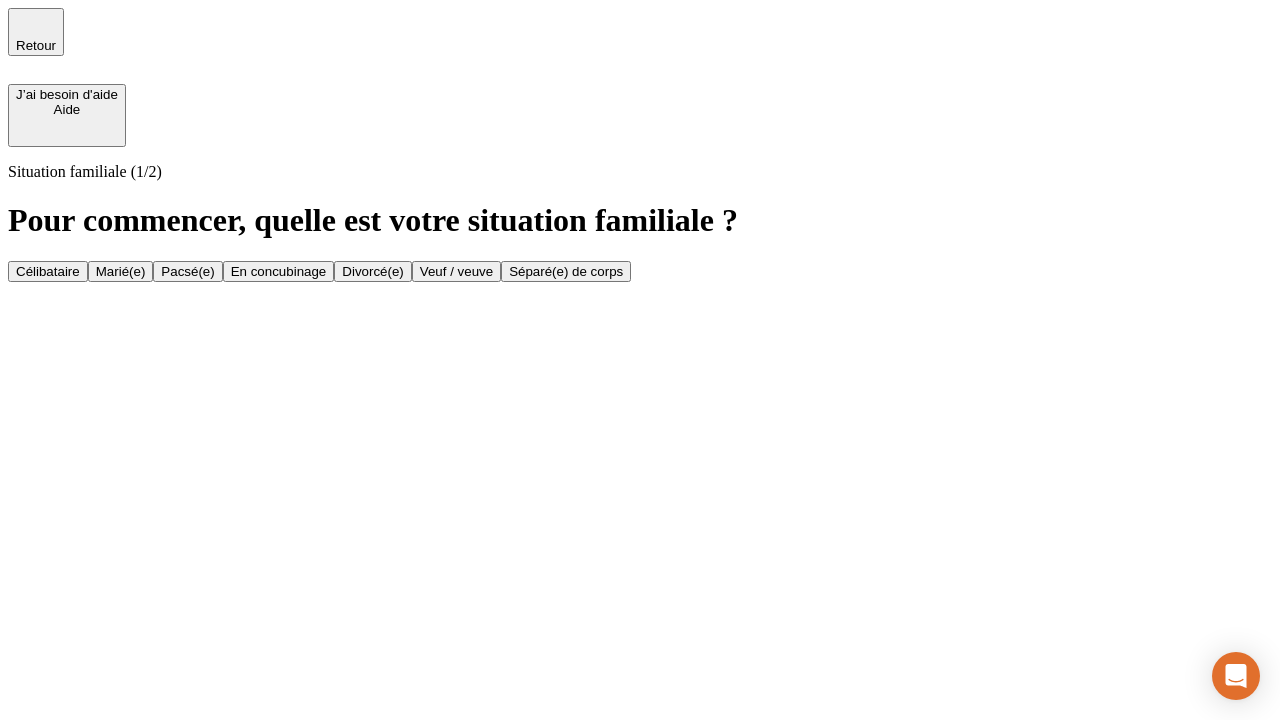 click on "Veuf / veuve" at bounding box center [456, 271] 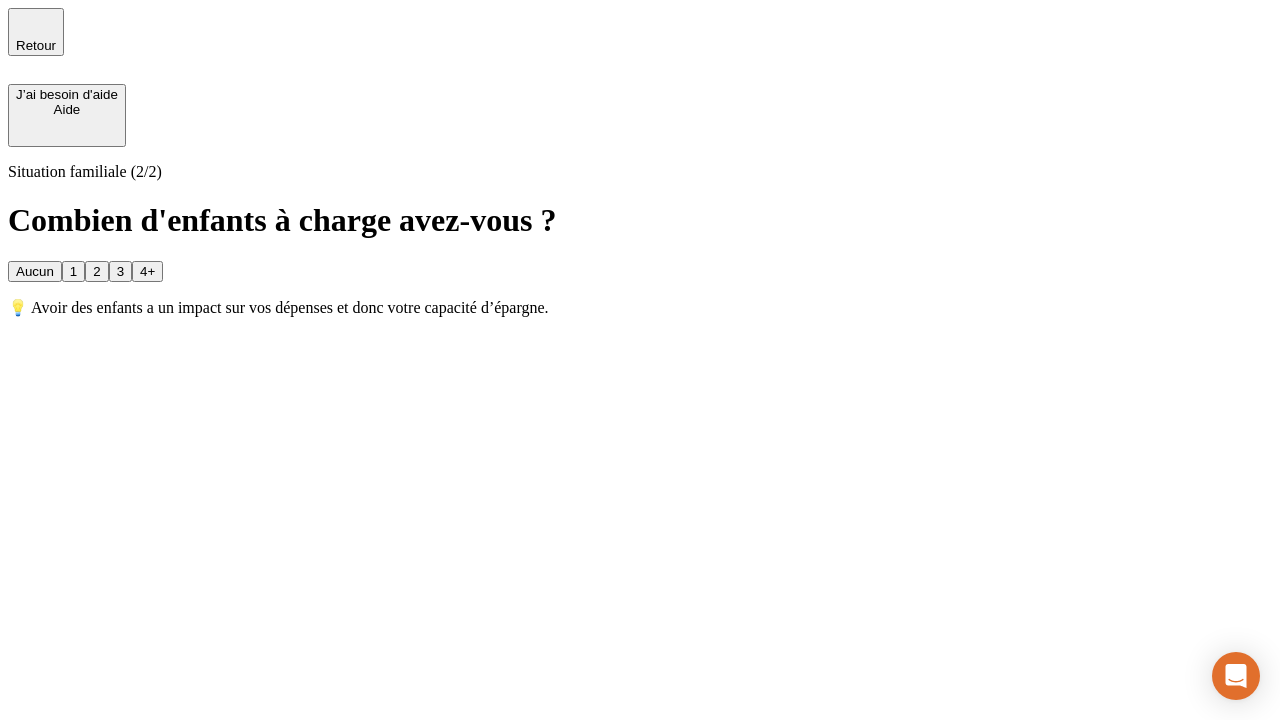 click on "1" at bounding box center [73, 271] 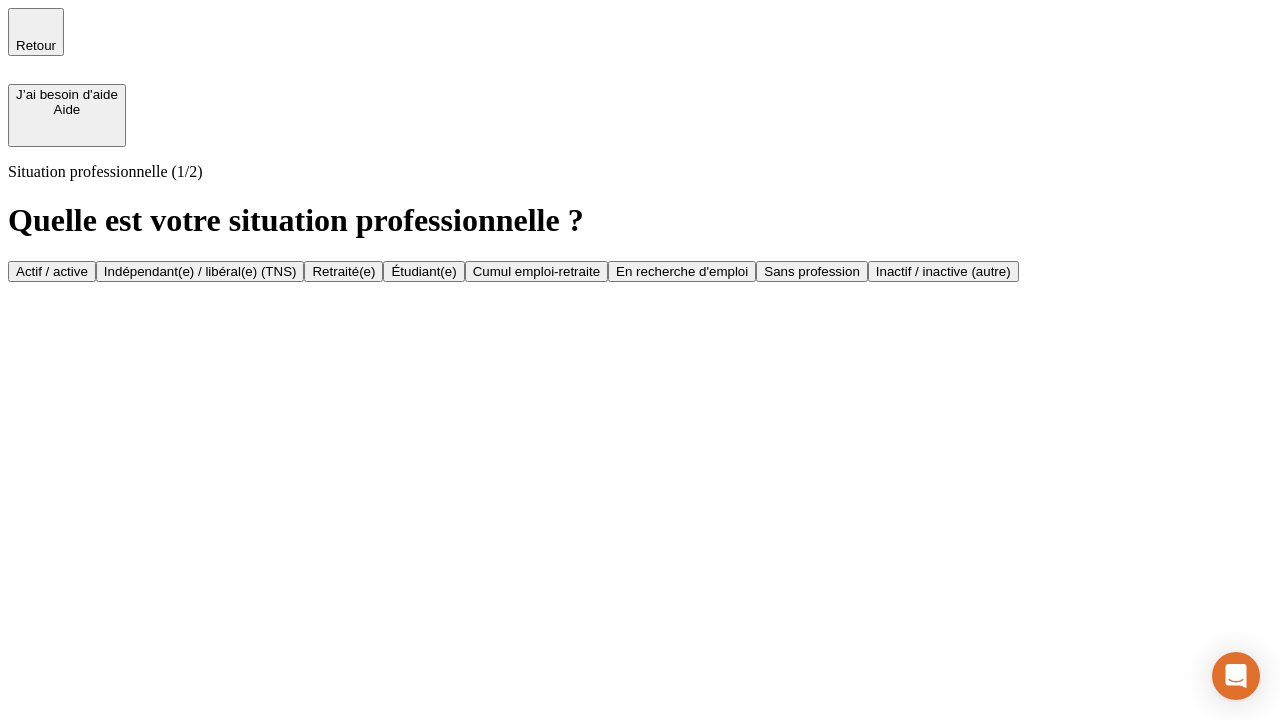 click on "Retraité(e)" at bounding box center [343, 271] 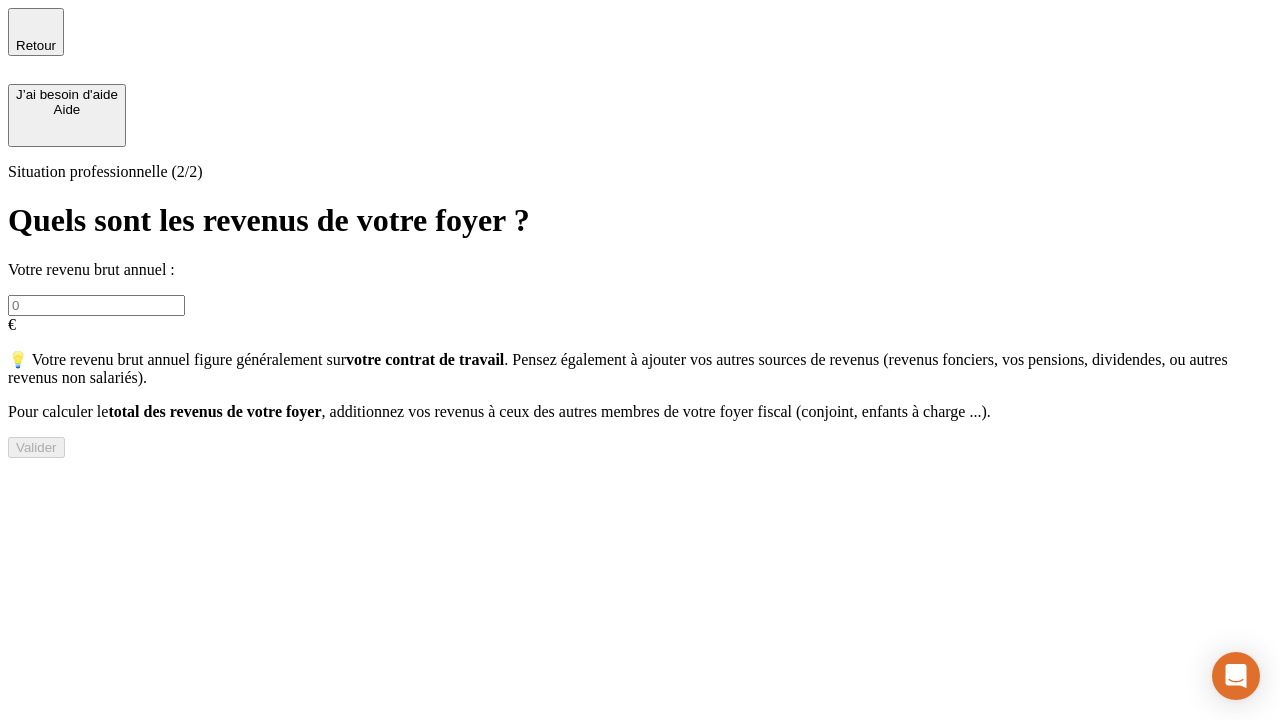 click at bounding box center [96, 305] 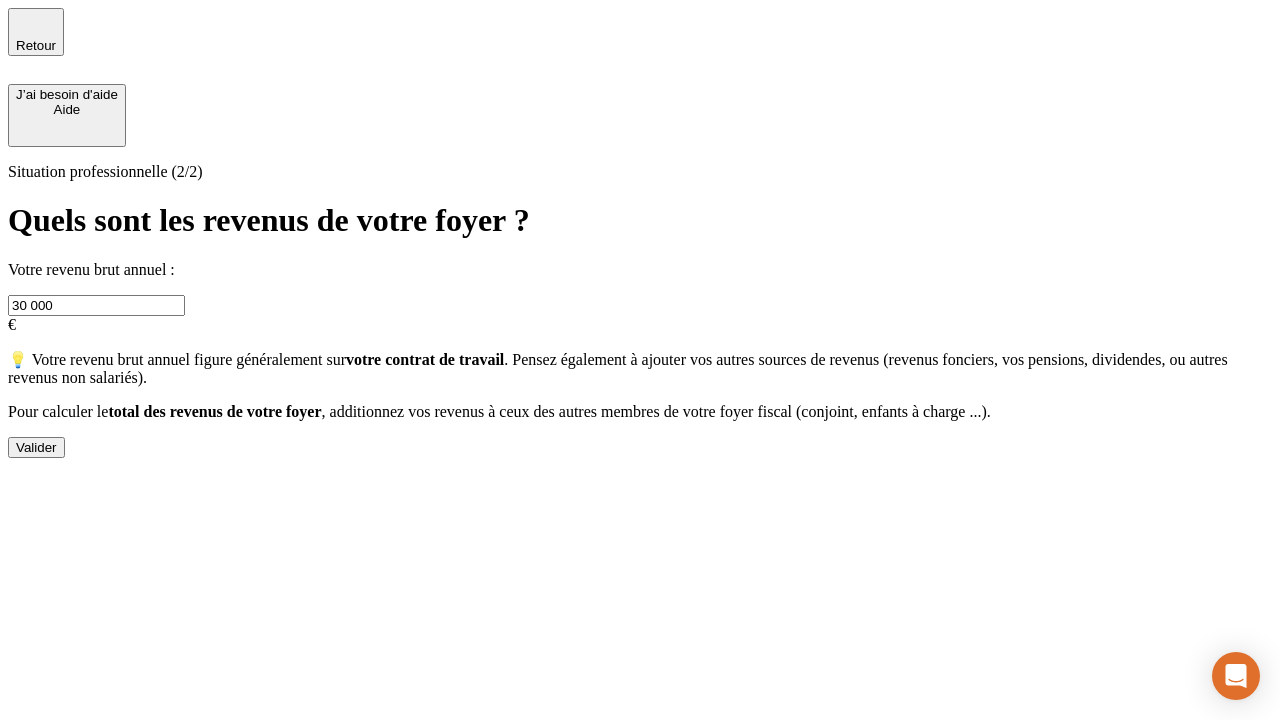 click on "Valider" at bounding box center (36, 447) 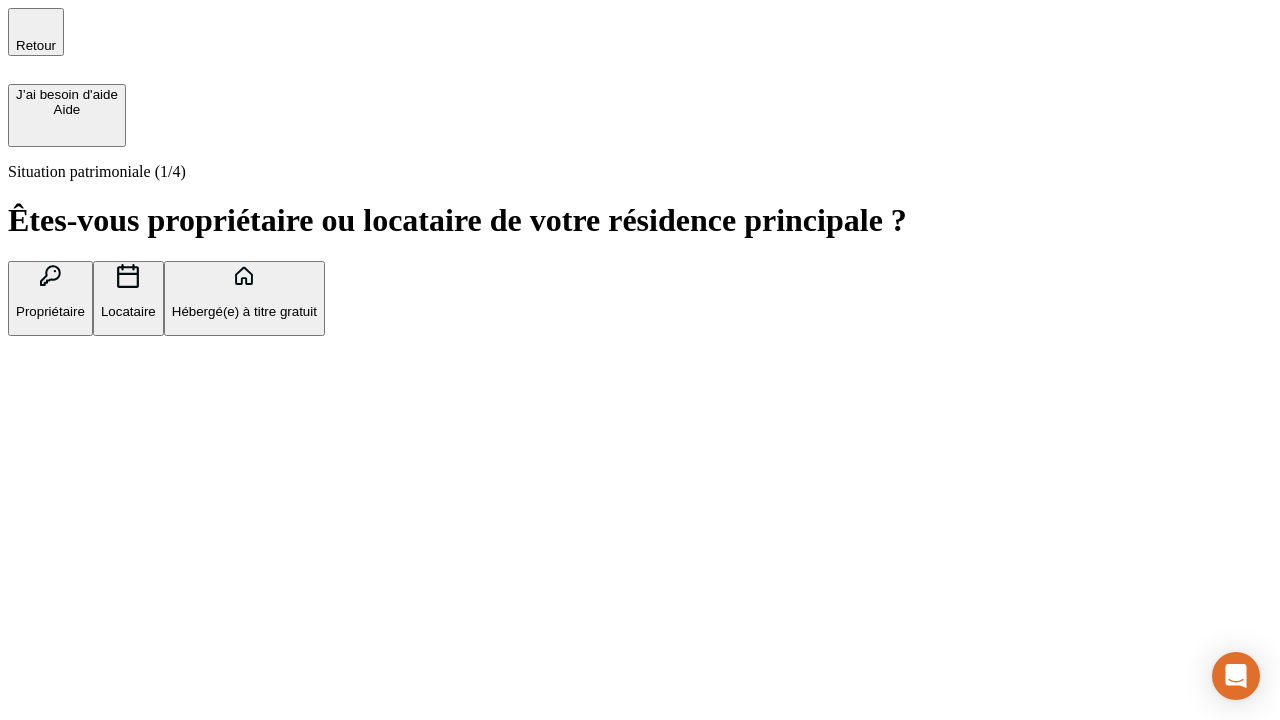 click on "Locataire" at bounding box center [128, 311] 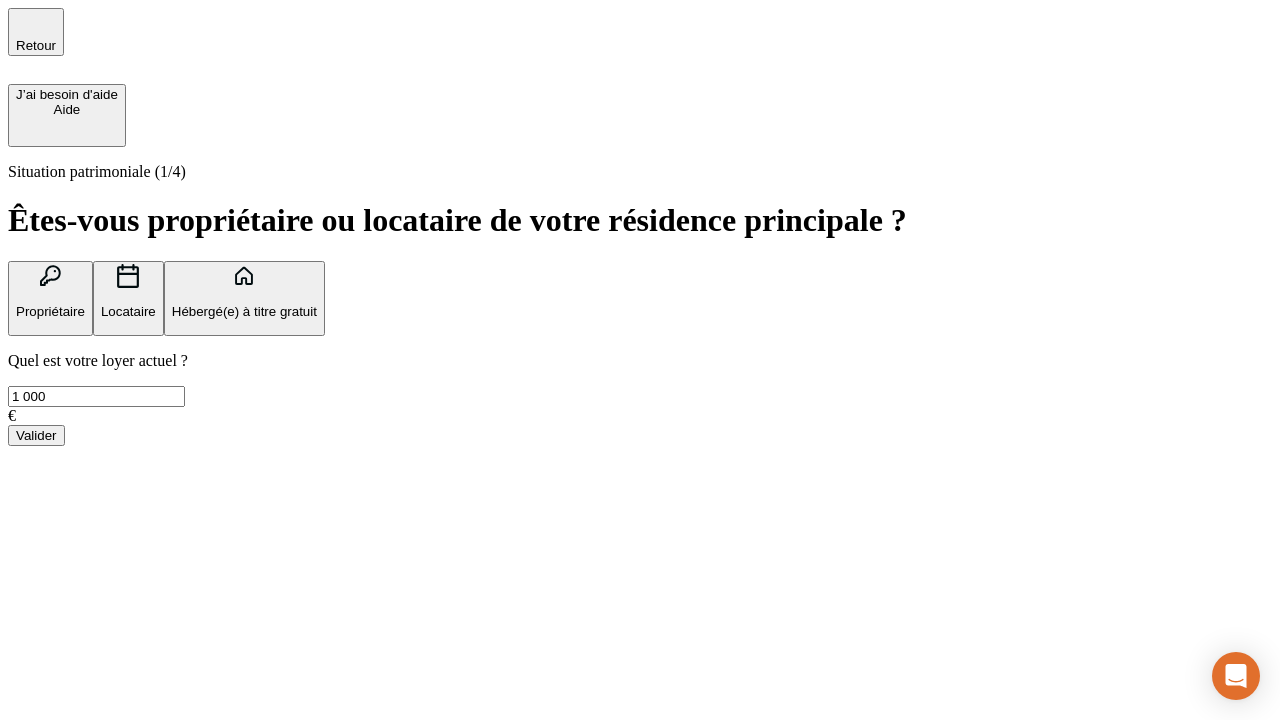 type on "1 000" 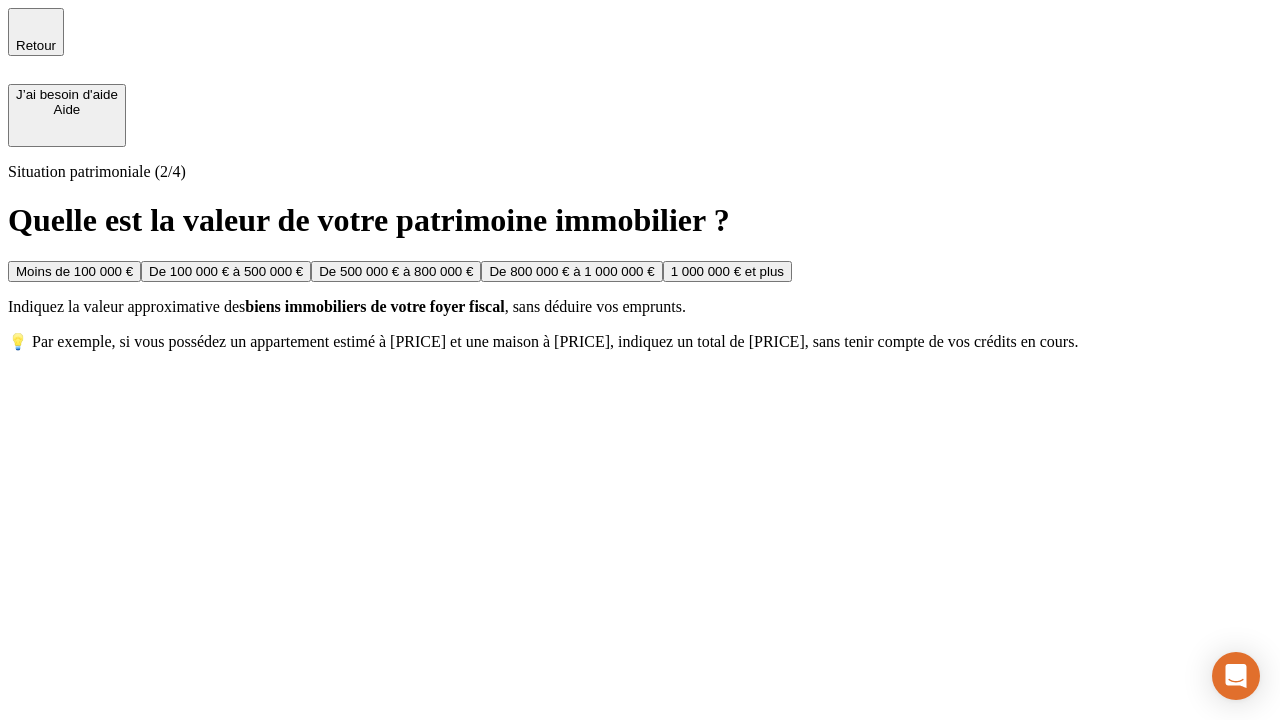 click on "Moins de 100 000 €" at bounding box center [74, 271] 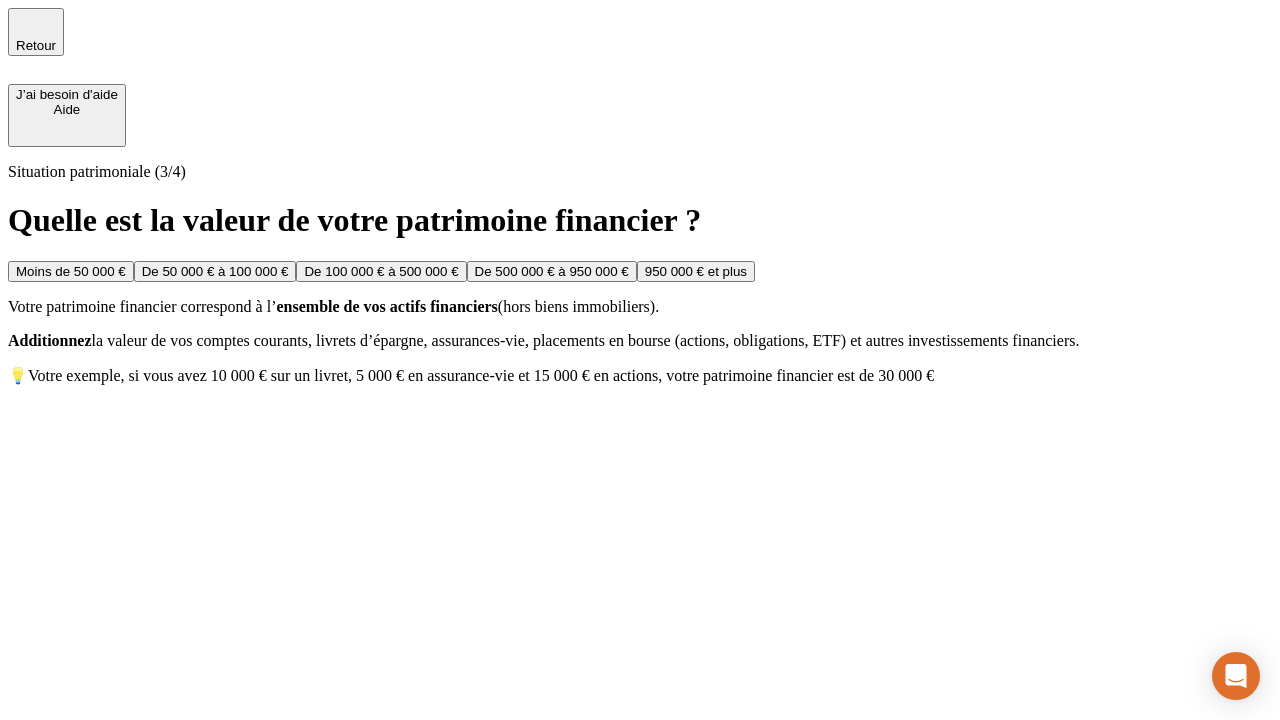 click on "Moins de 50 000 €" at bounding box center (71, 271) 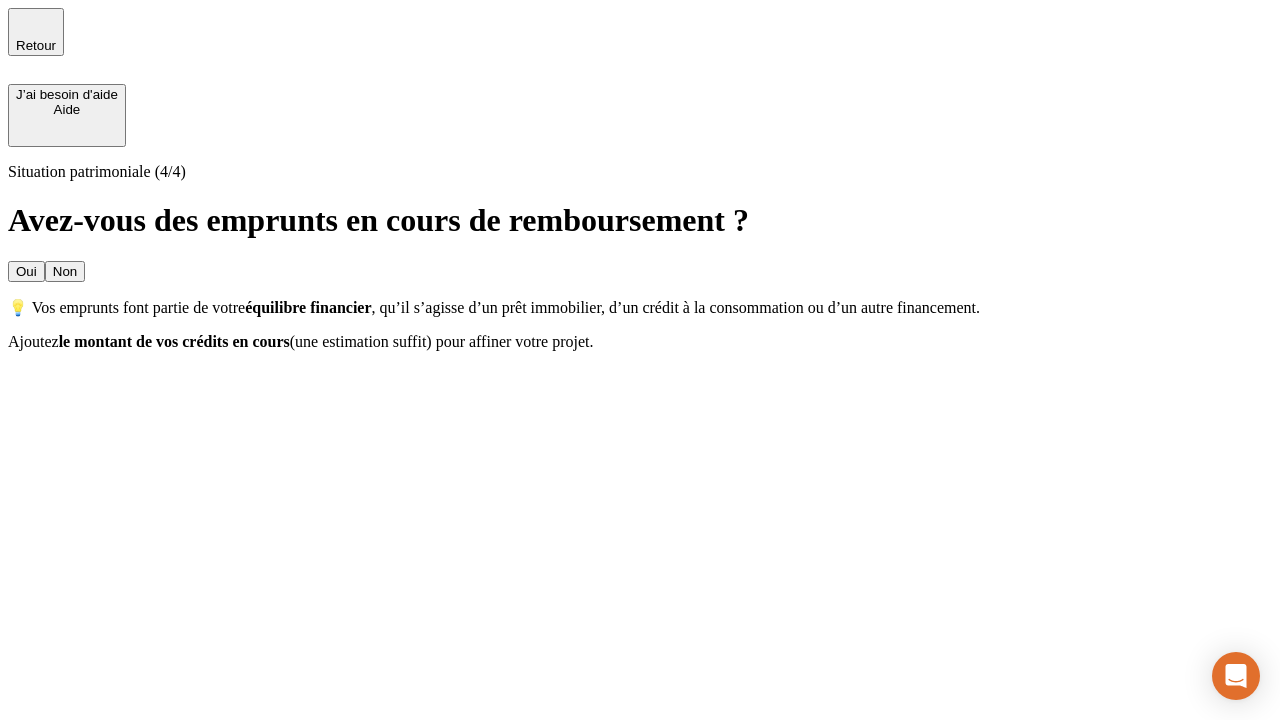 click on "Non" at bounding box center [65, 271] 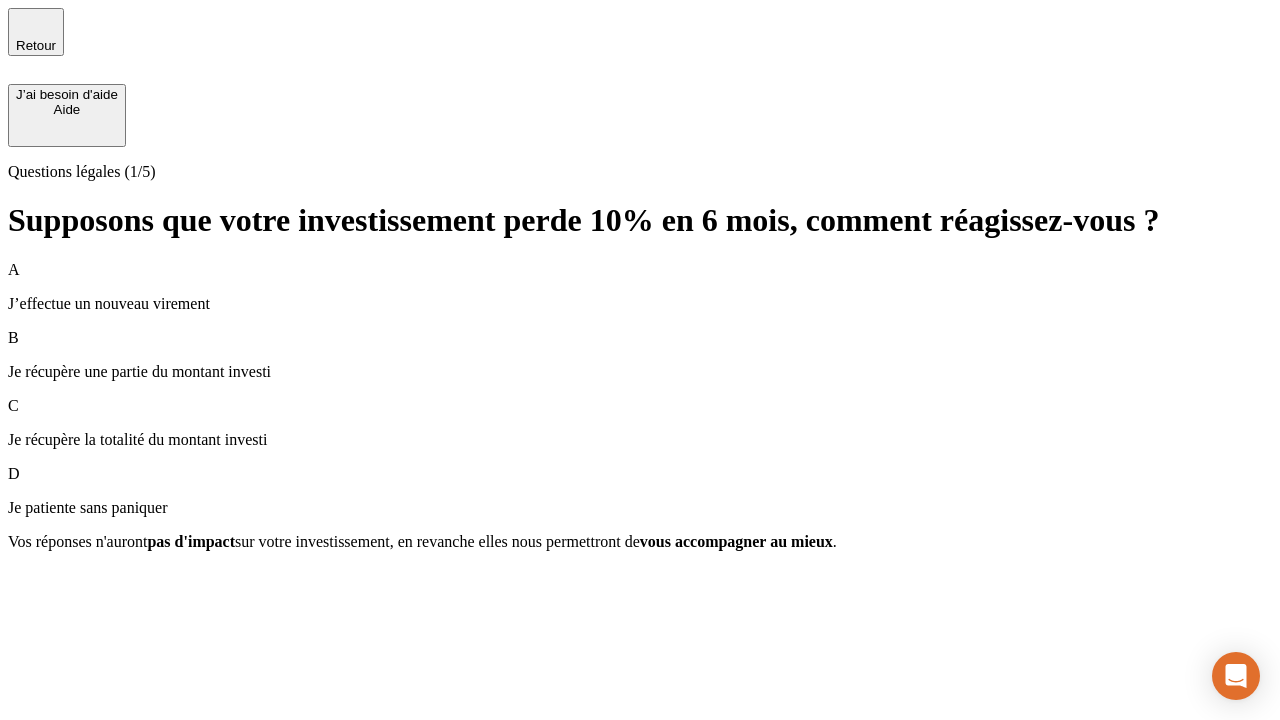 click on "Je récupère une partie du montant investi" at bounding box center [640, 372] 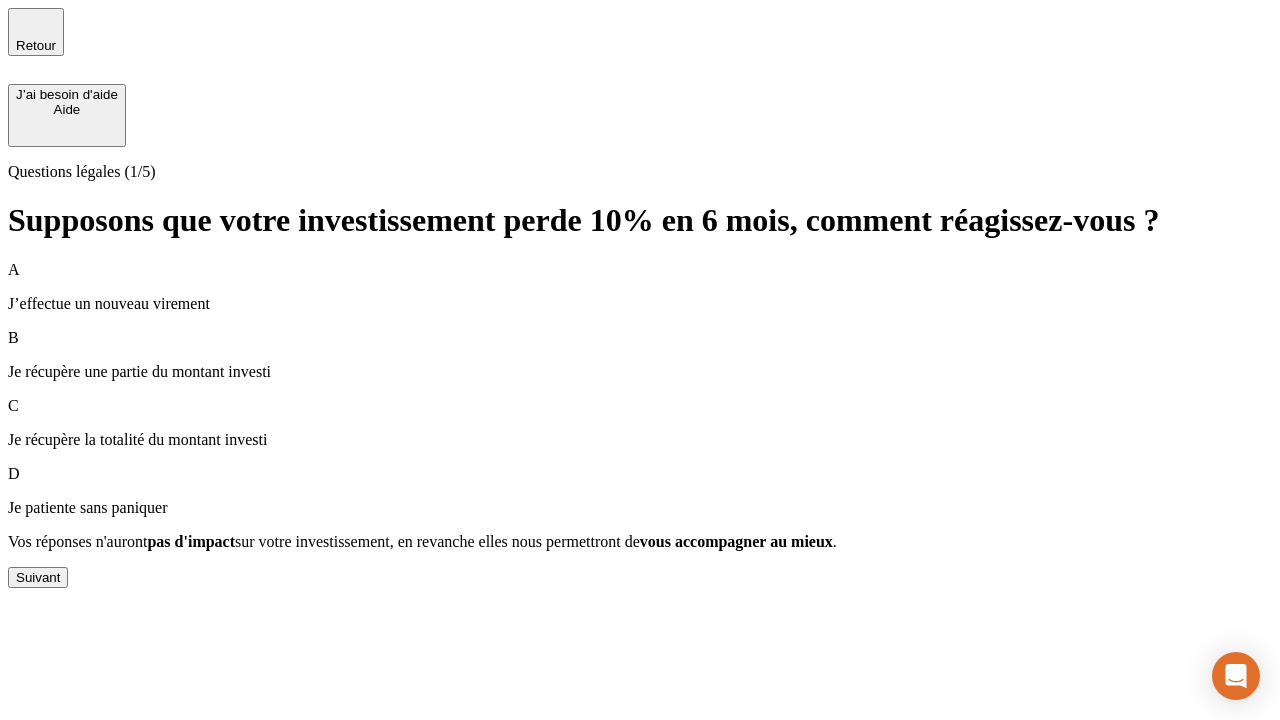 click on "Suivant" at bounding box center (38, 577) 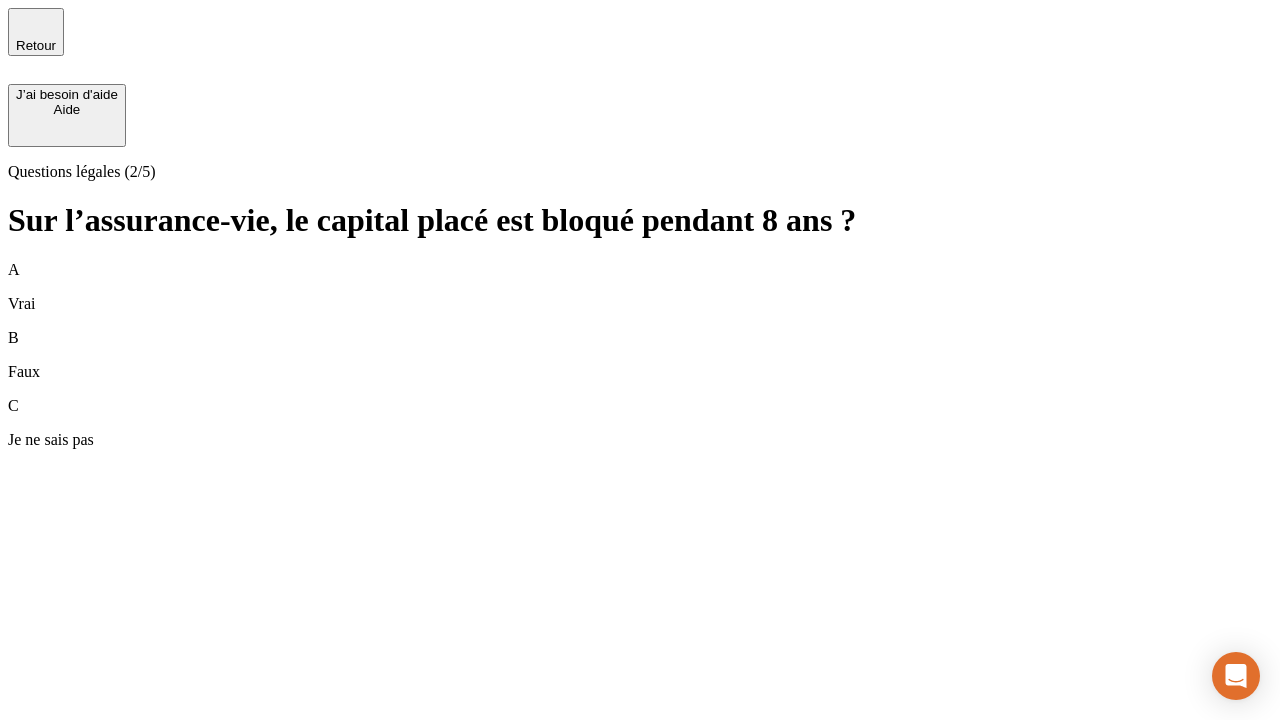 click on "B Faux" at bounding box center [640, 355] 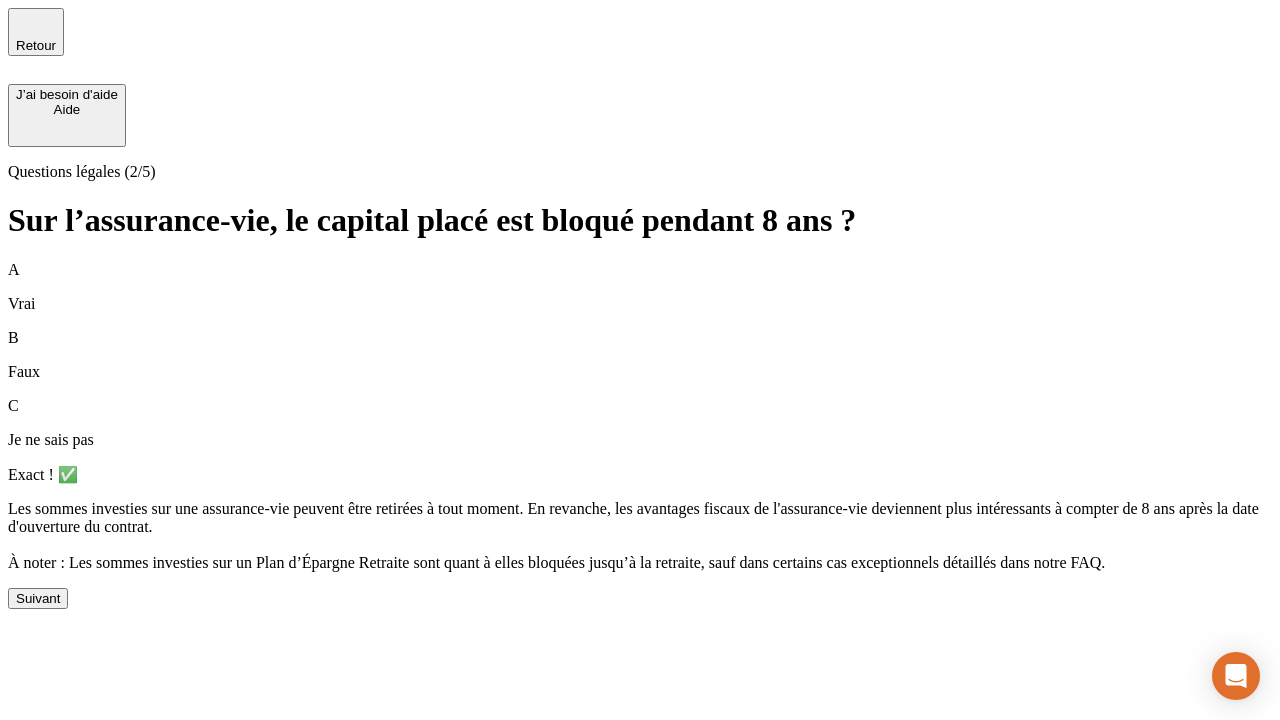 click on "Suivant" at bounding box center [38, 598] 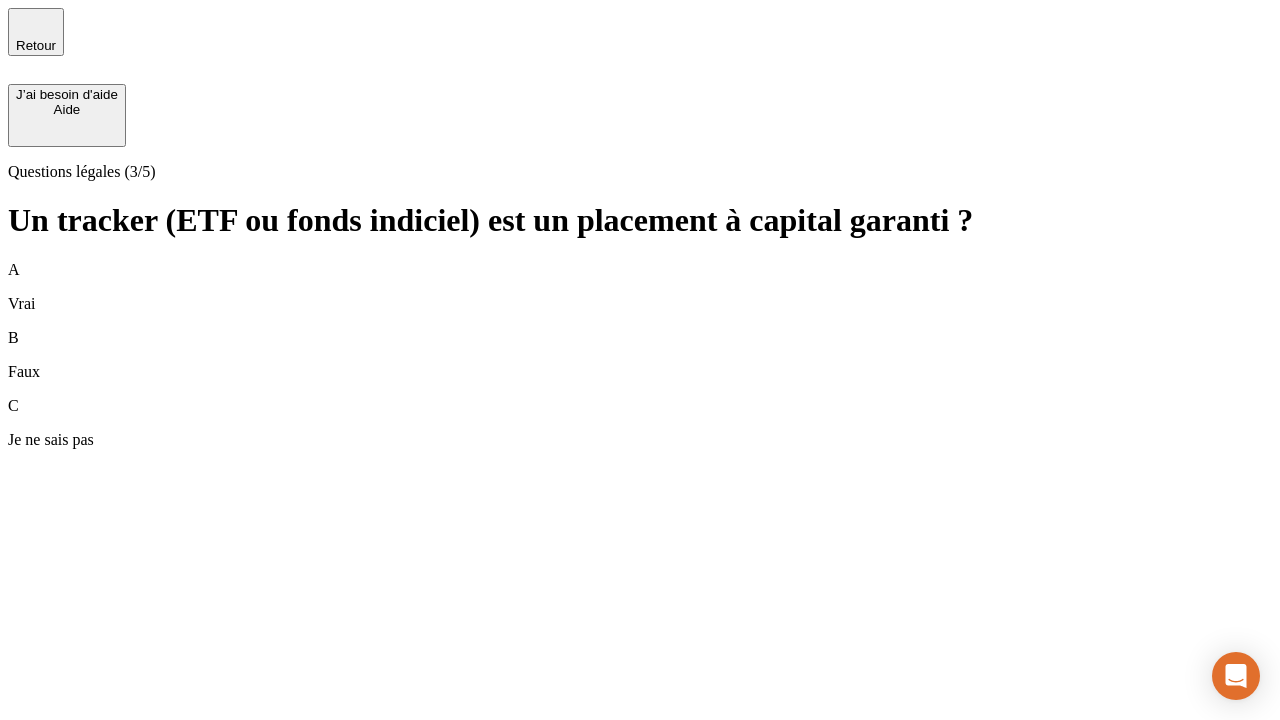 click on "B Faux" at bounding box center (640, 355) 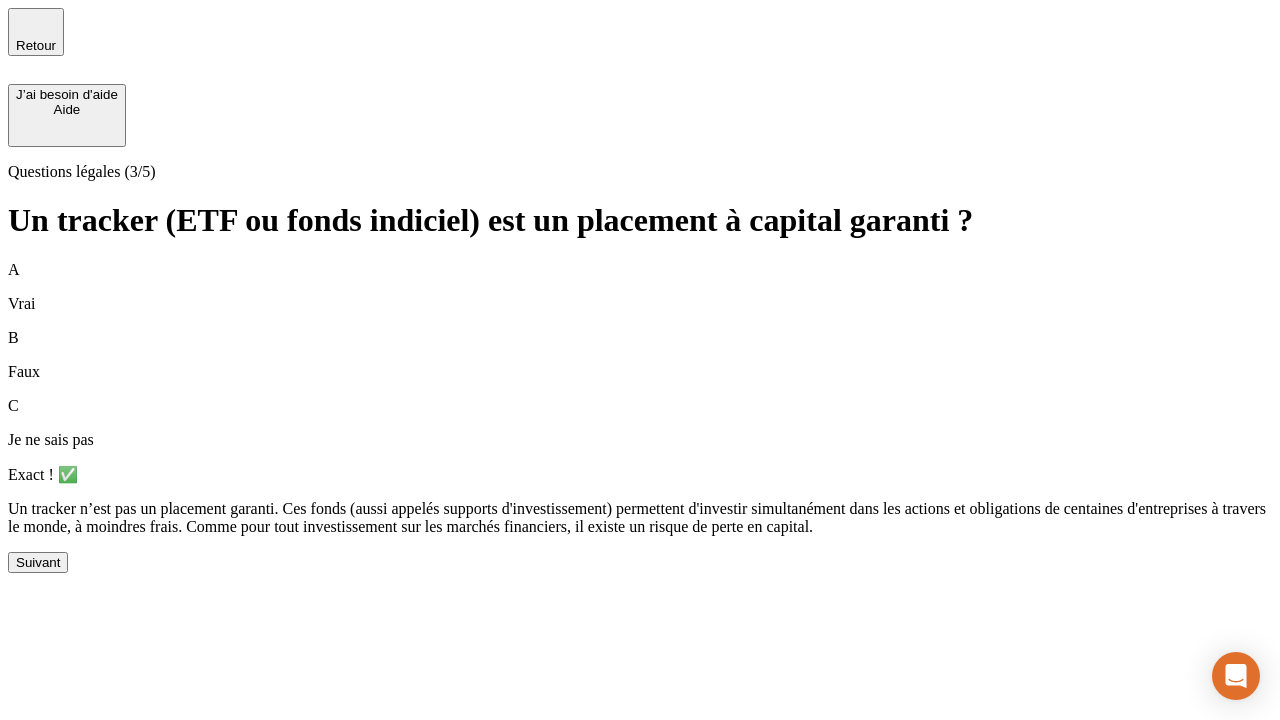 click on "Suivant" at bounding box center [38, 562] 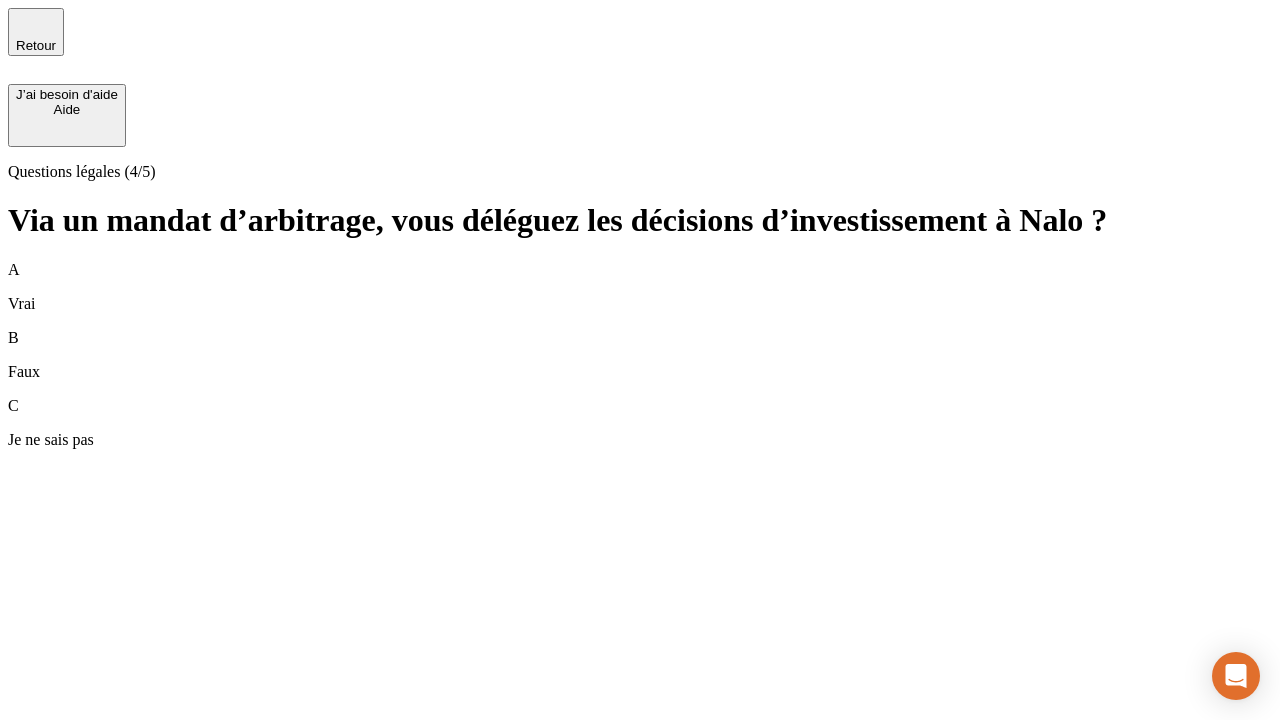 click on "A Vrai" at bounding box center (640, 287) 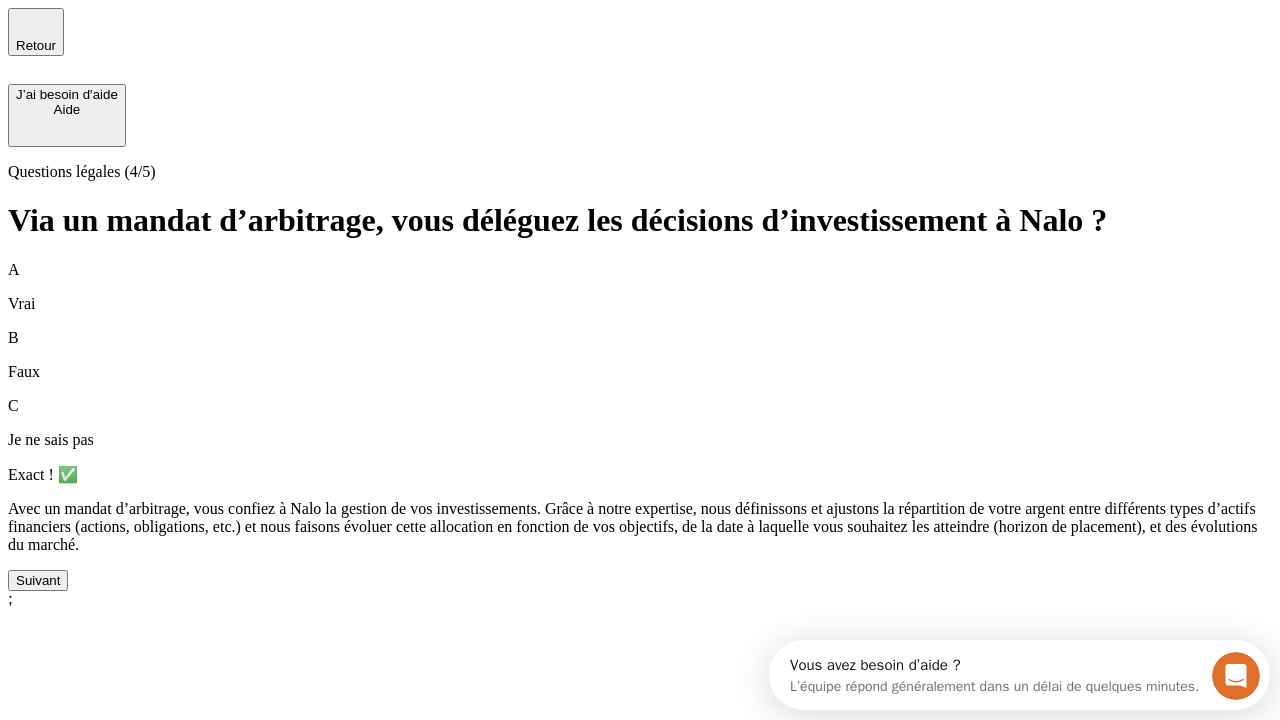 click on "Suivant" at bounding box center (38, 580) 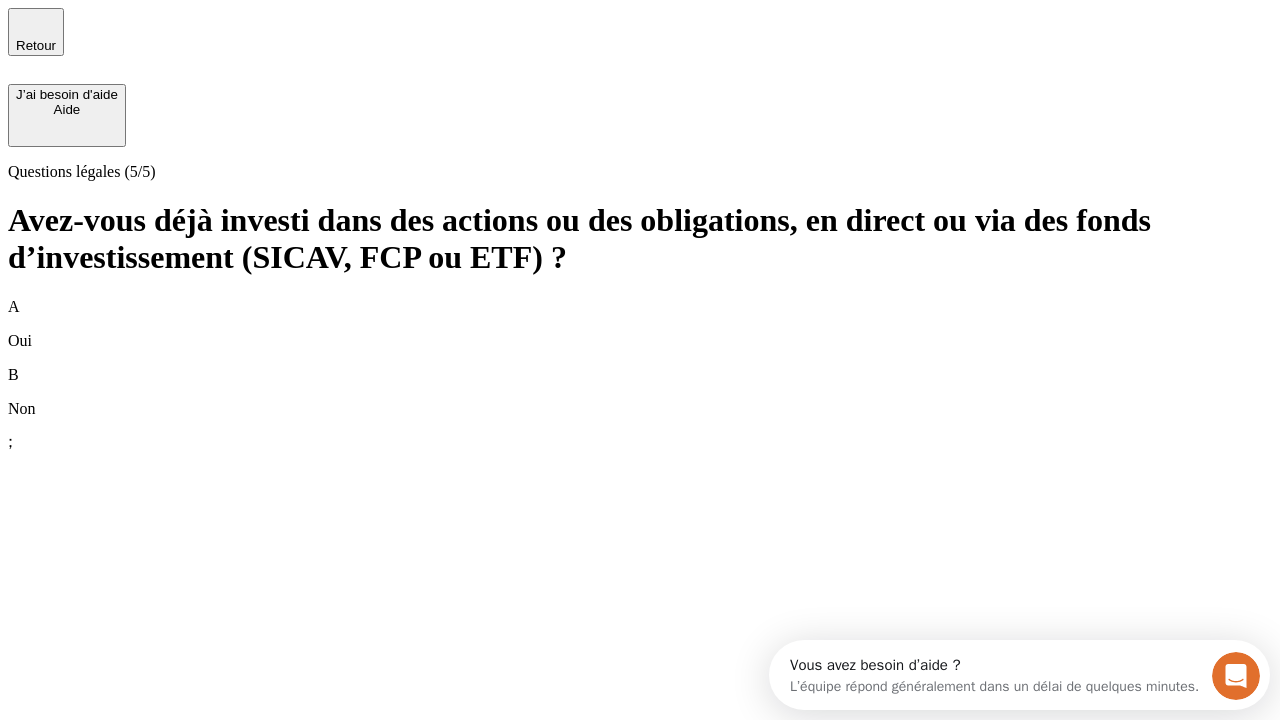 click on "A Oui" at bounding box center (640, 324) 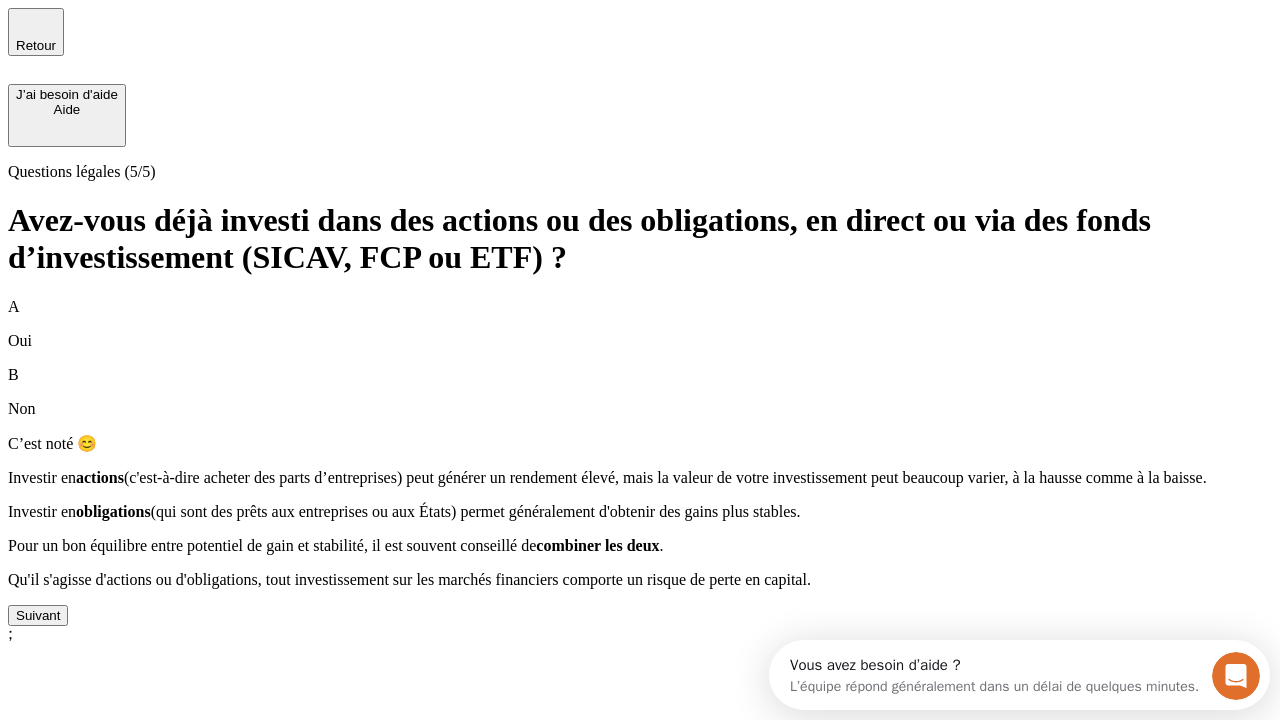 click on "Suivant" at bounding box center [38, 615] 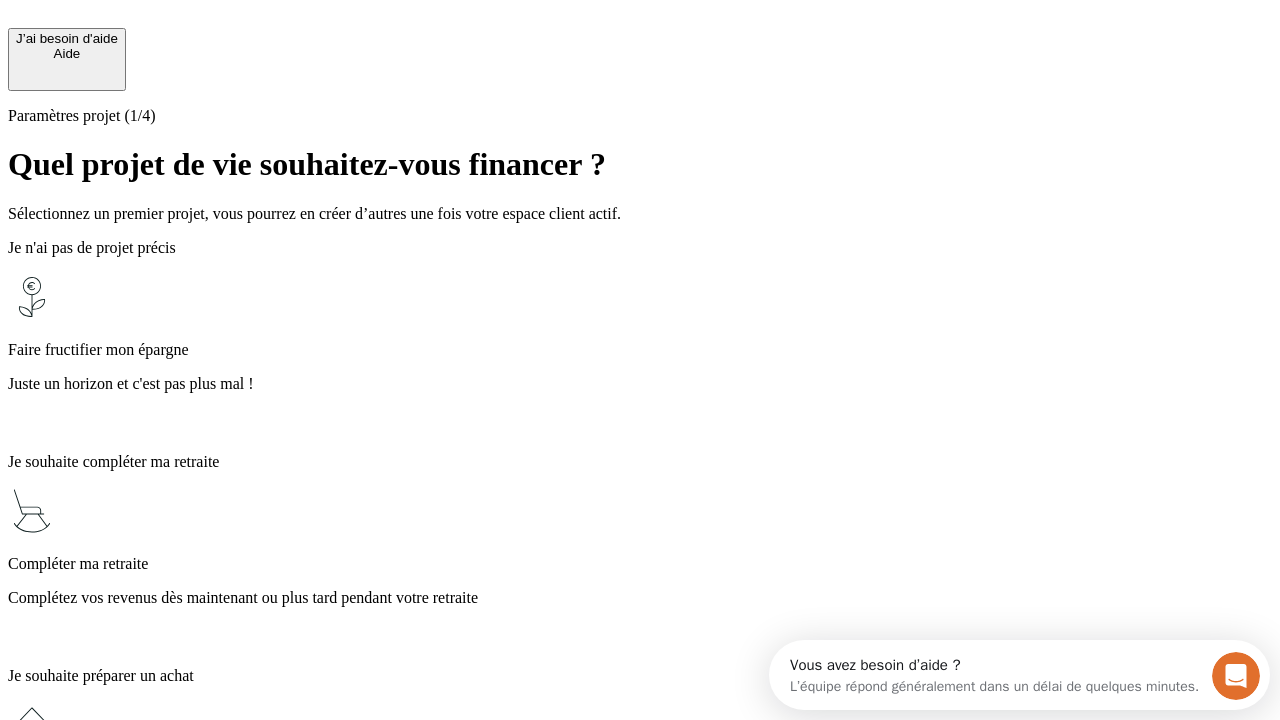 click on "Profitez des avantages fiscaux de l’assurance-vie" at bounding box center [640, 1354] 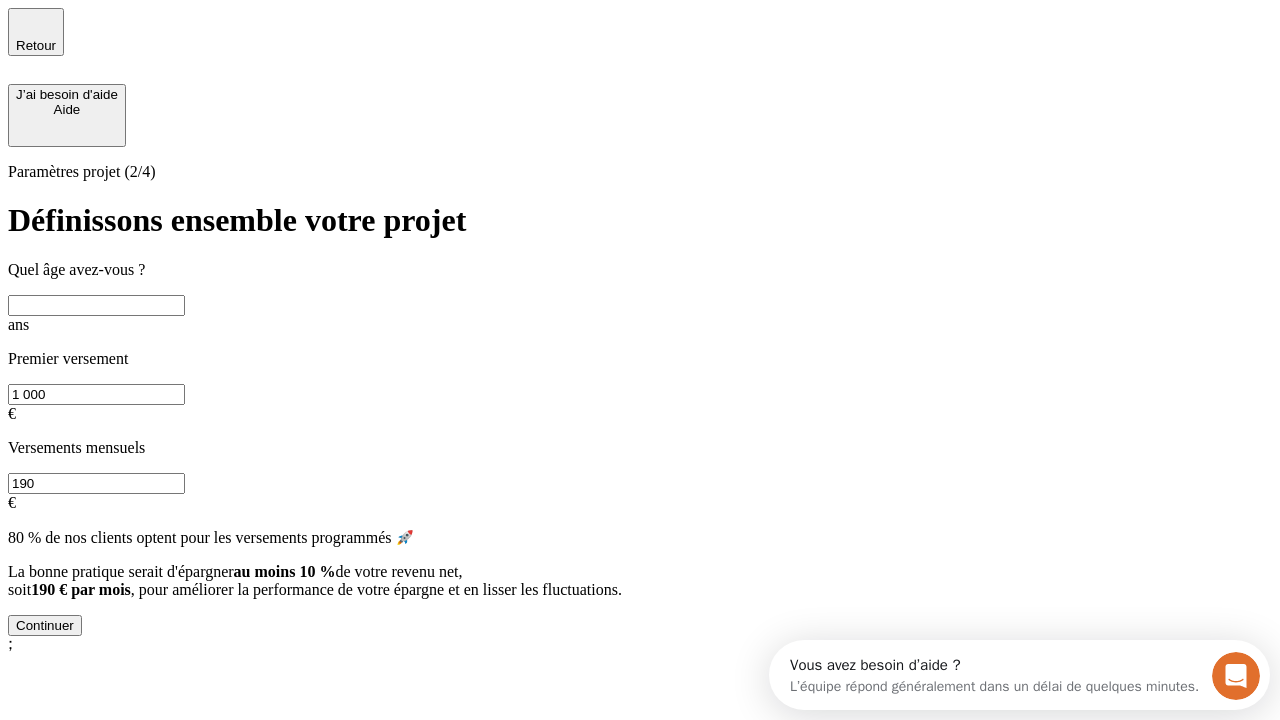 scroll, scrollTop: 18, scrollLeft: 0, axis: vertical 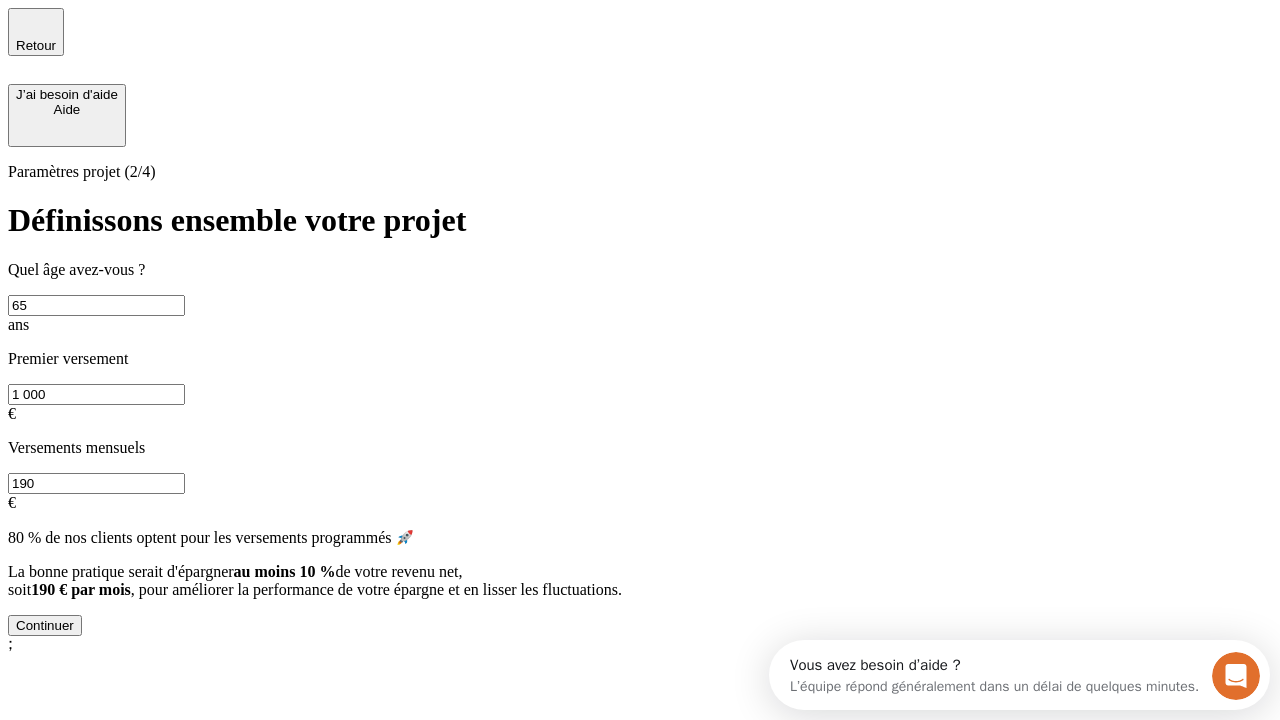 type on "65" 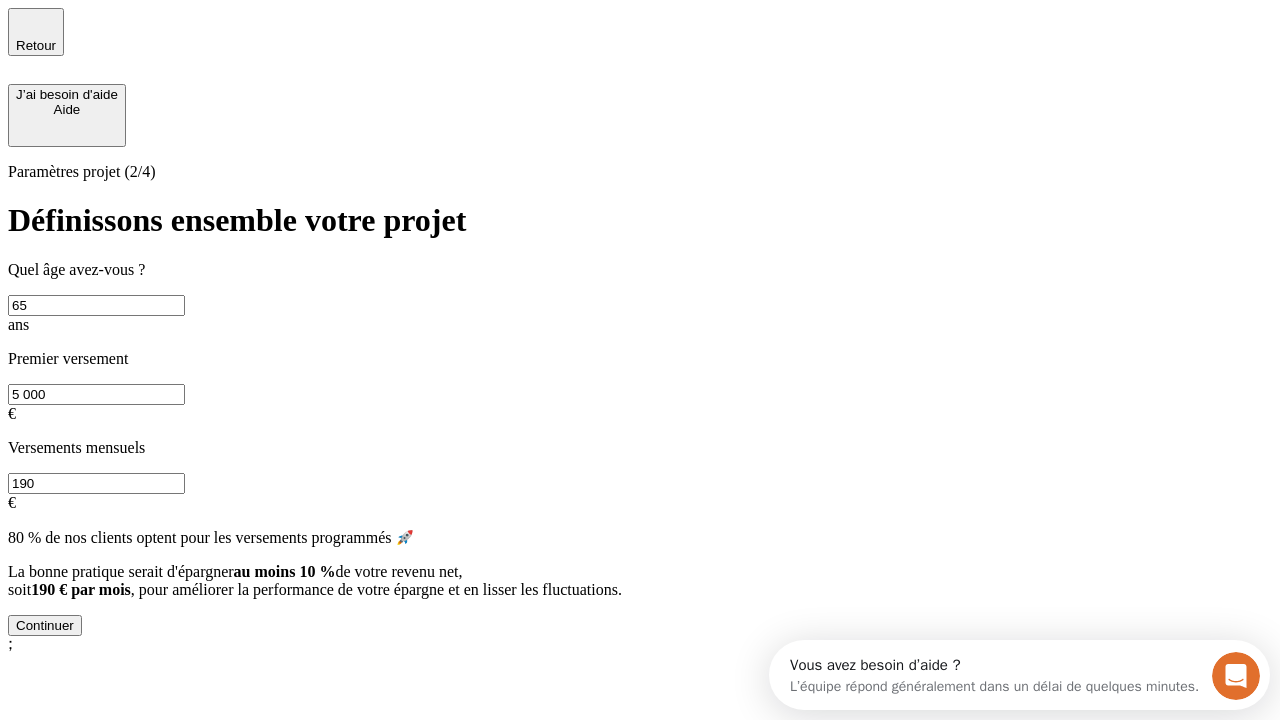 type on "5 000" 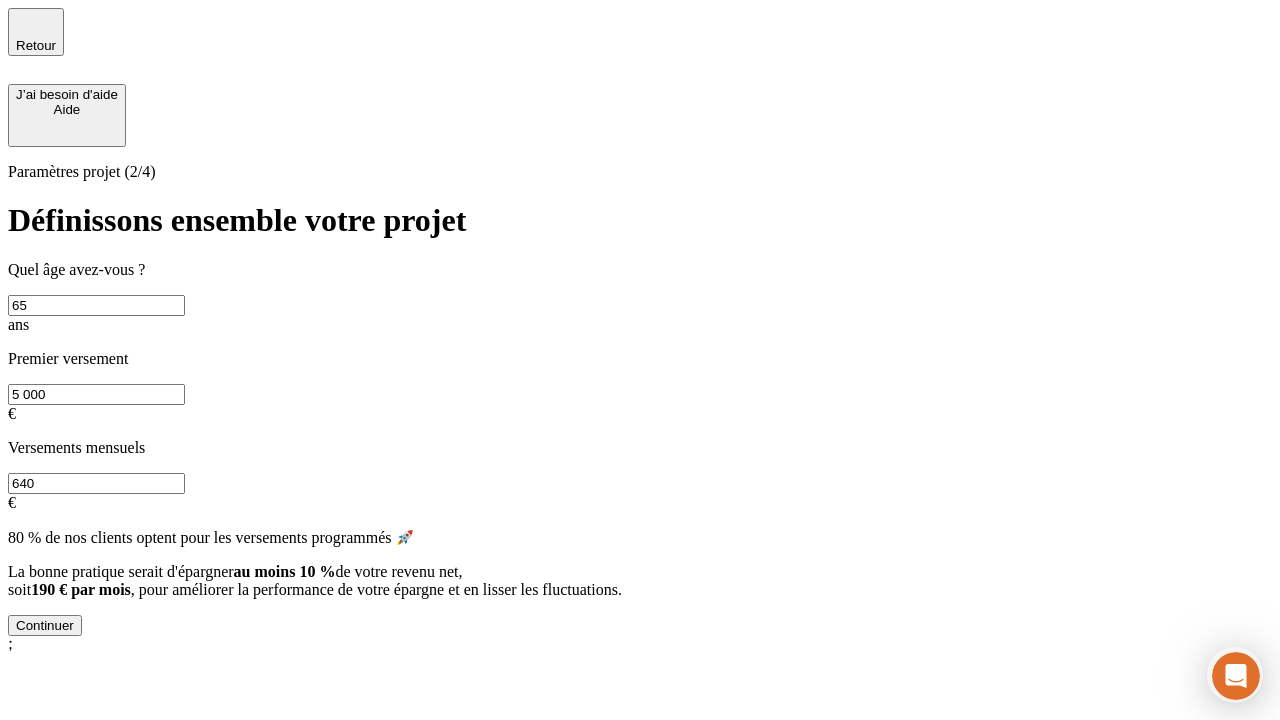type on "640" 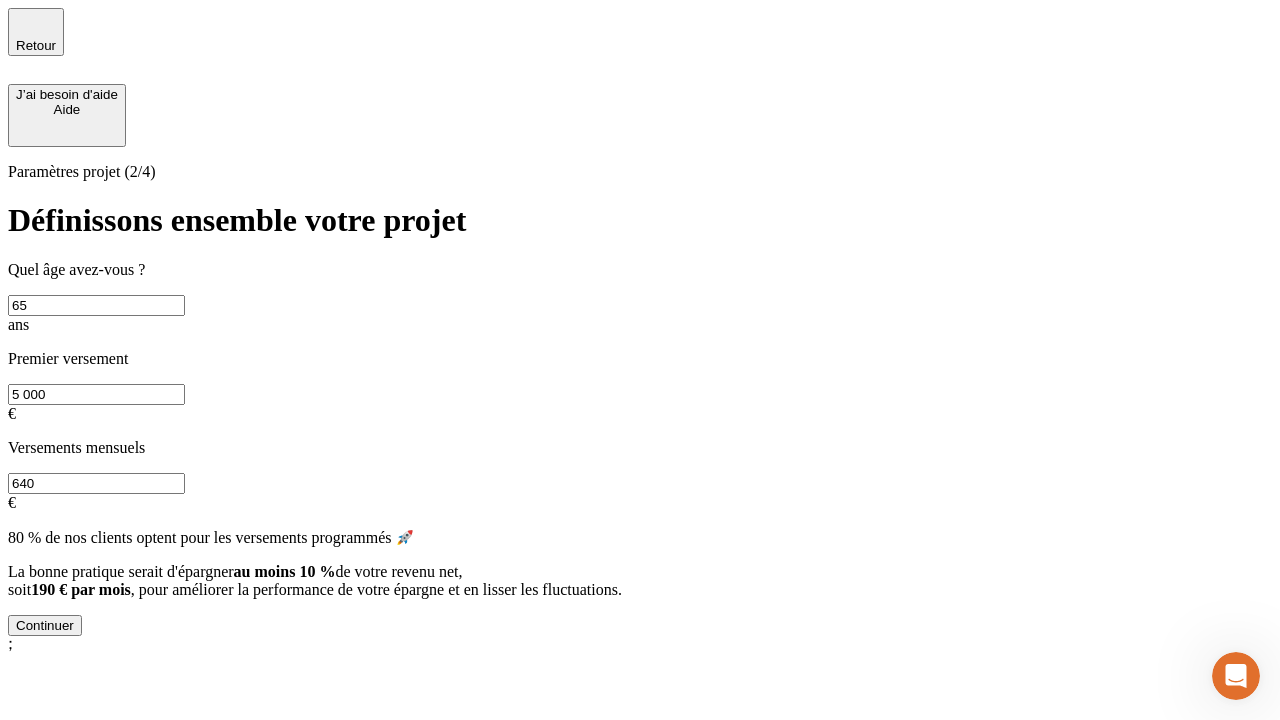 scroll, scrollTop: 0, scrollLeft: 0, axis: both 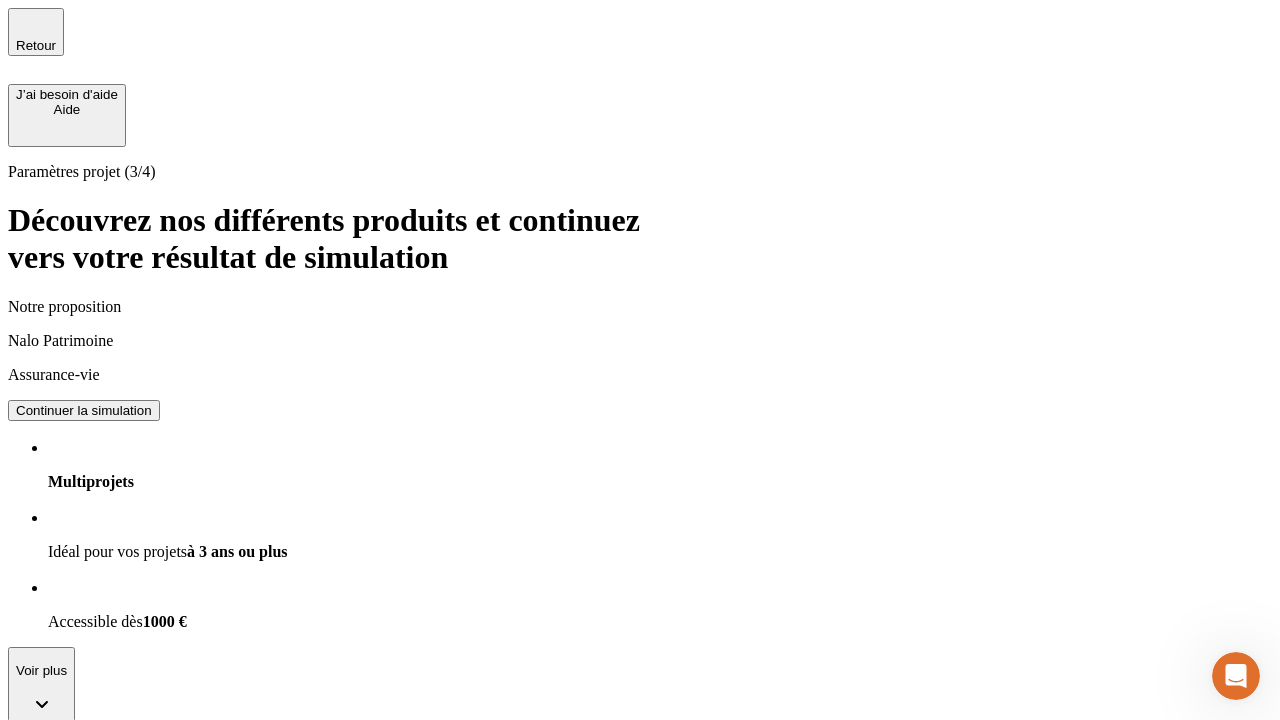 click on "Continuer la simulation" at bounding box center (84, 410) 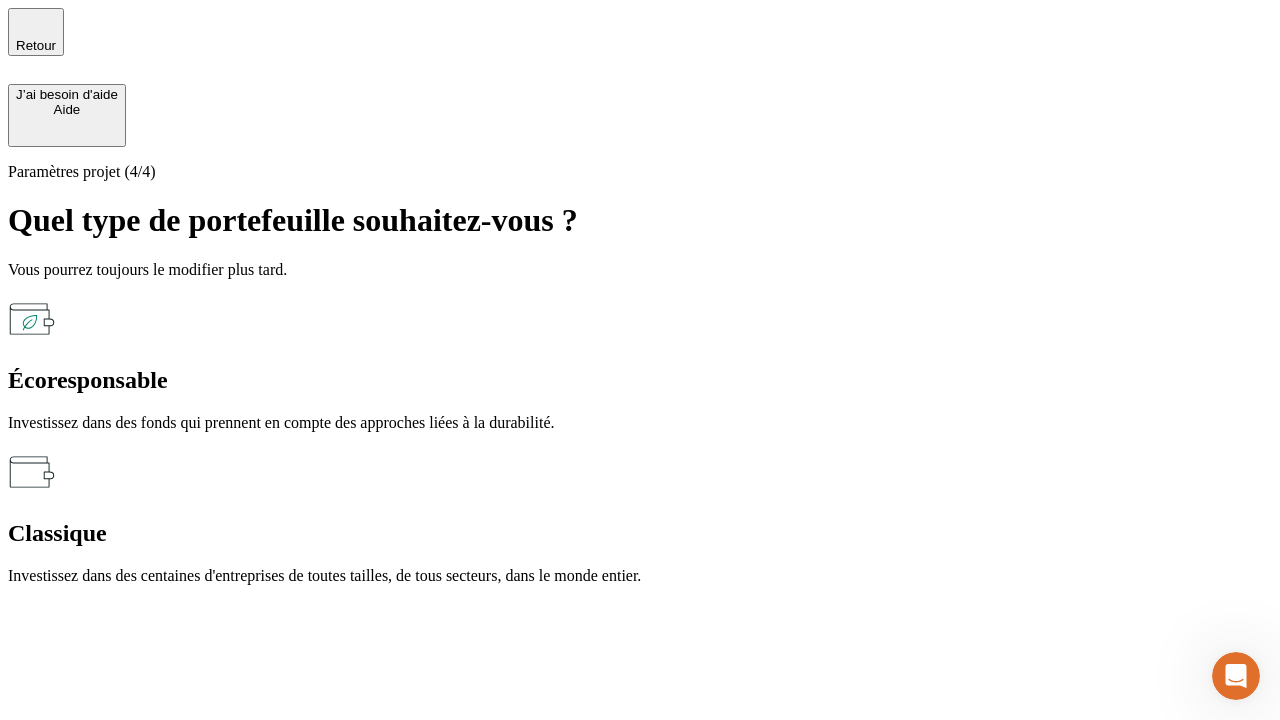 click on "Écoresponsable" at bounding box center (640, 380) 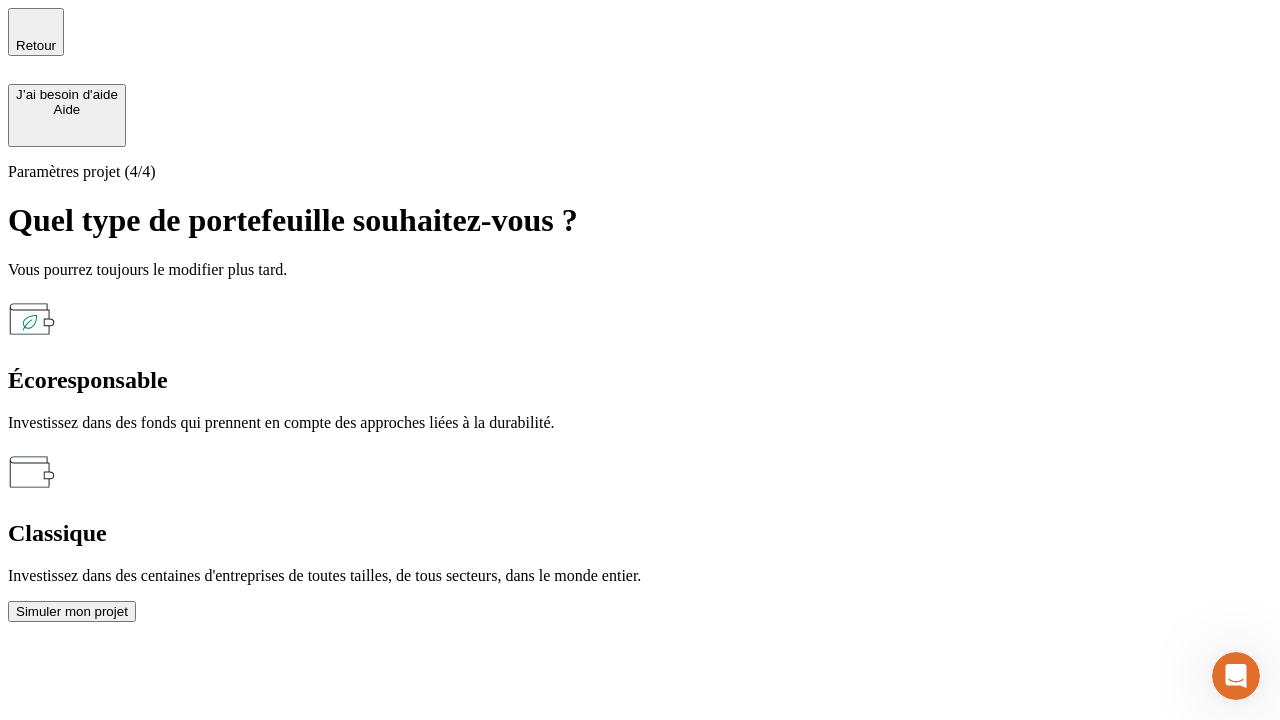 click on "Simuler mon projet" at bounding box center (72, 611) 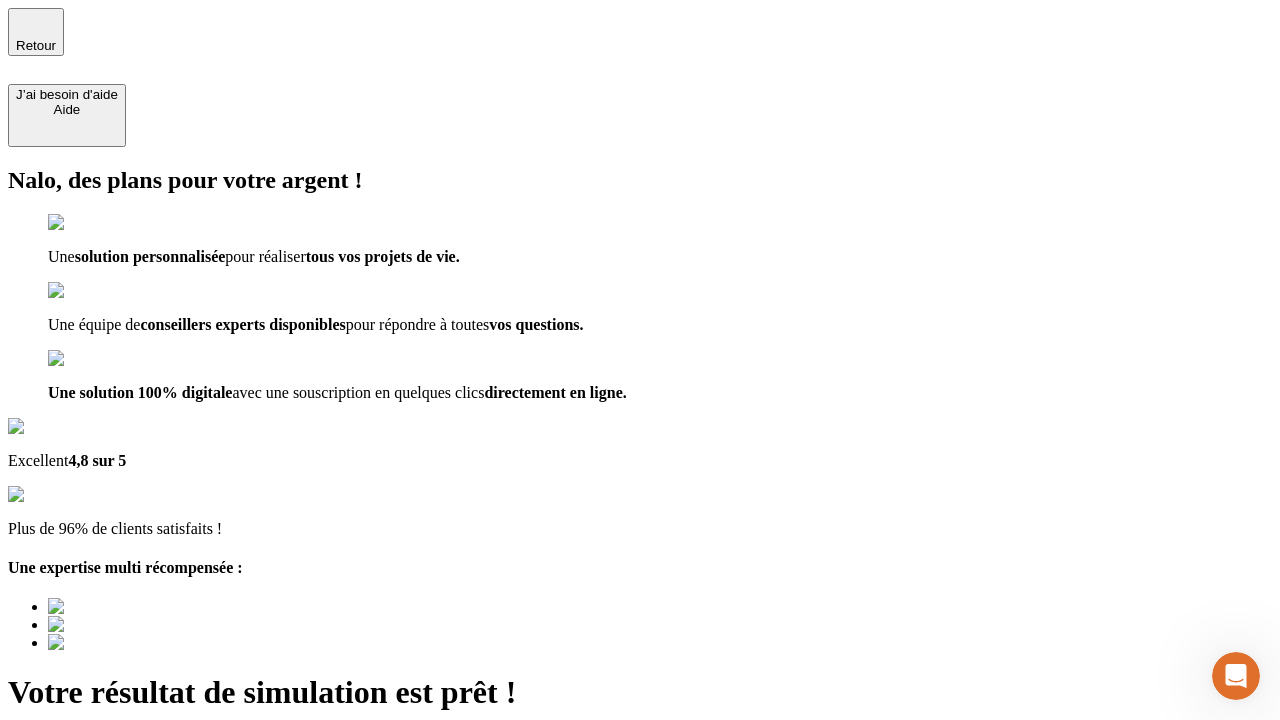 click on "Découvrir ma simulation" at bounding box center [87, 797] 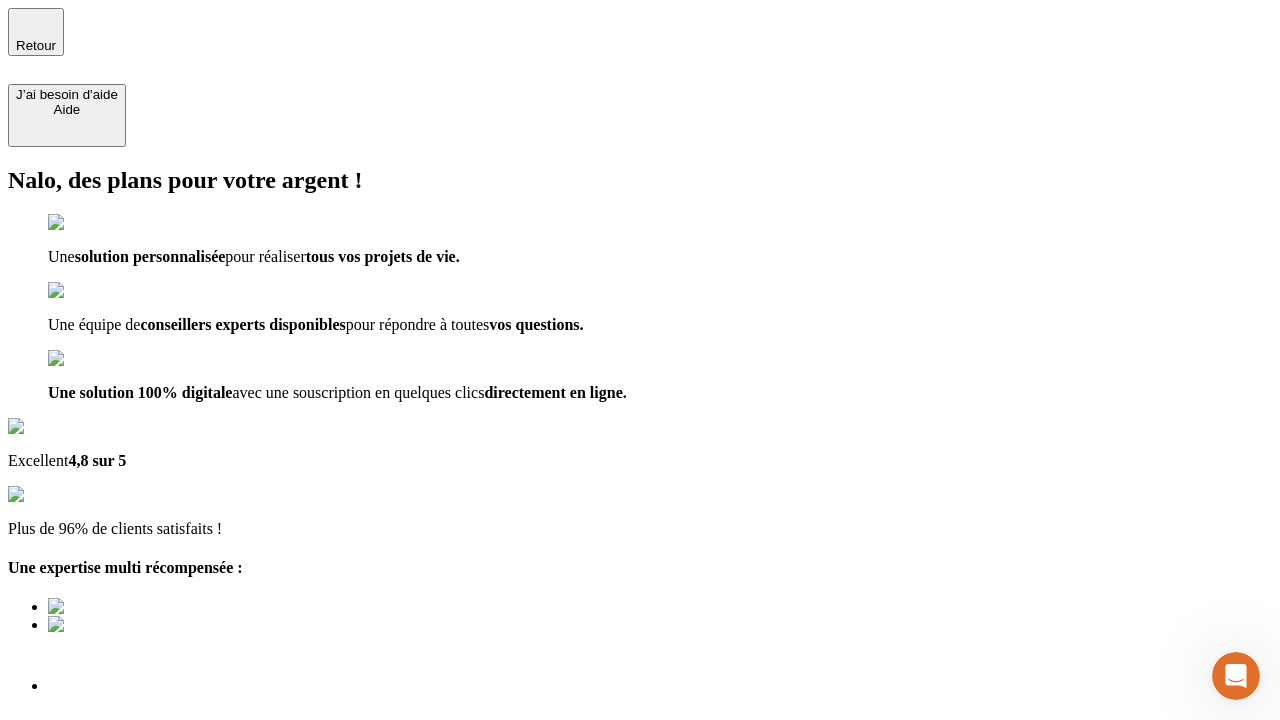type on "testplaywright-marie-transmission-1@[EXAMPLE.COM]" 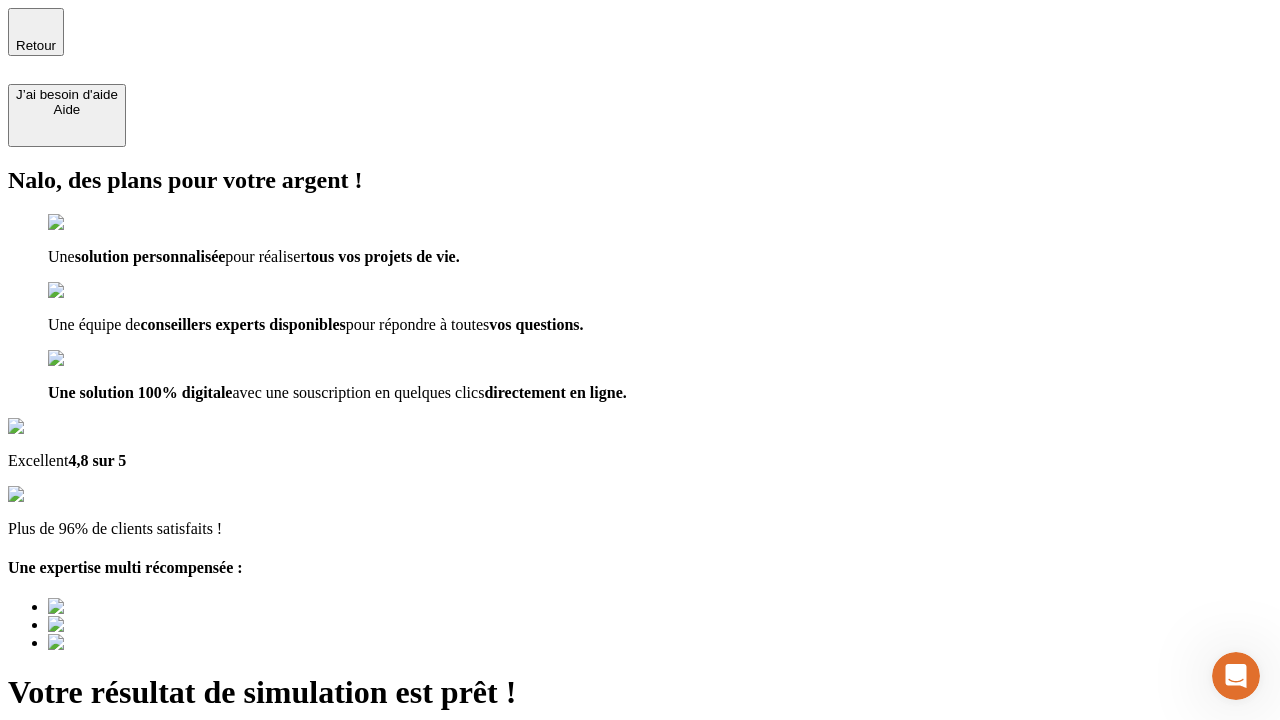 click on "Découvrir ma simulation" at bounding box center (87, 881) 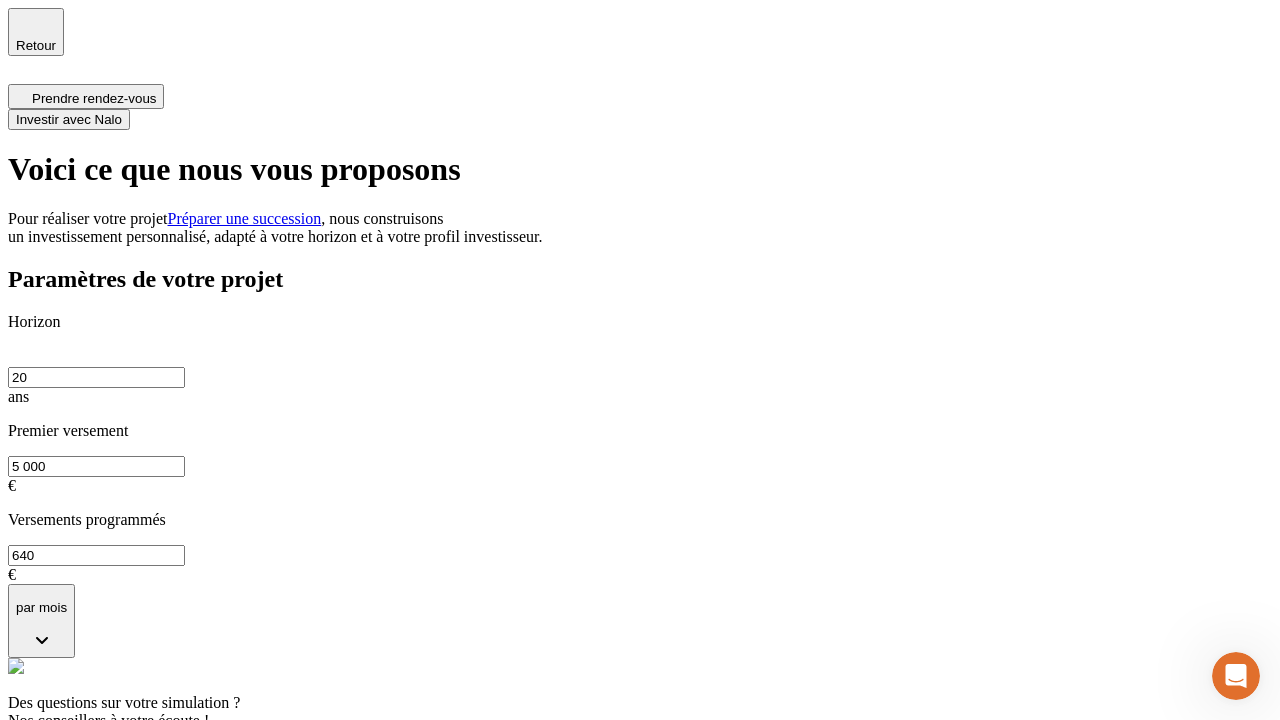 click on "Investir avec Nalo" at bounding box center [69, 119] 